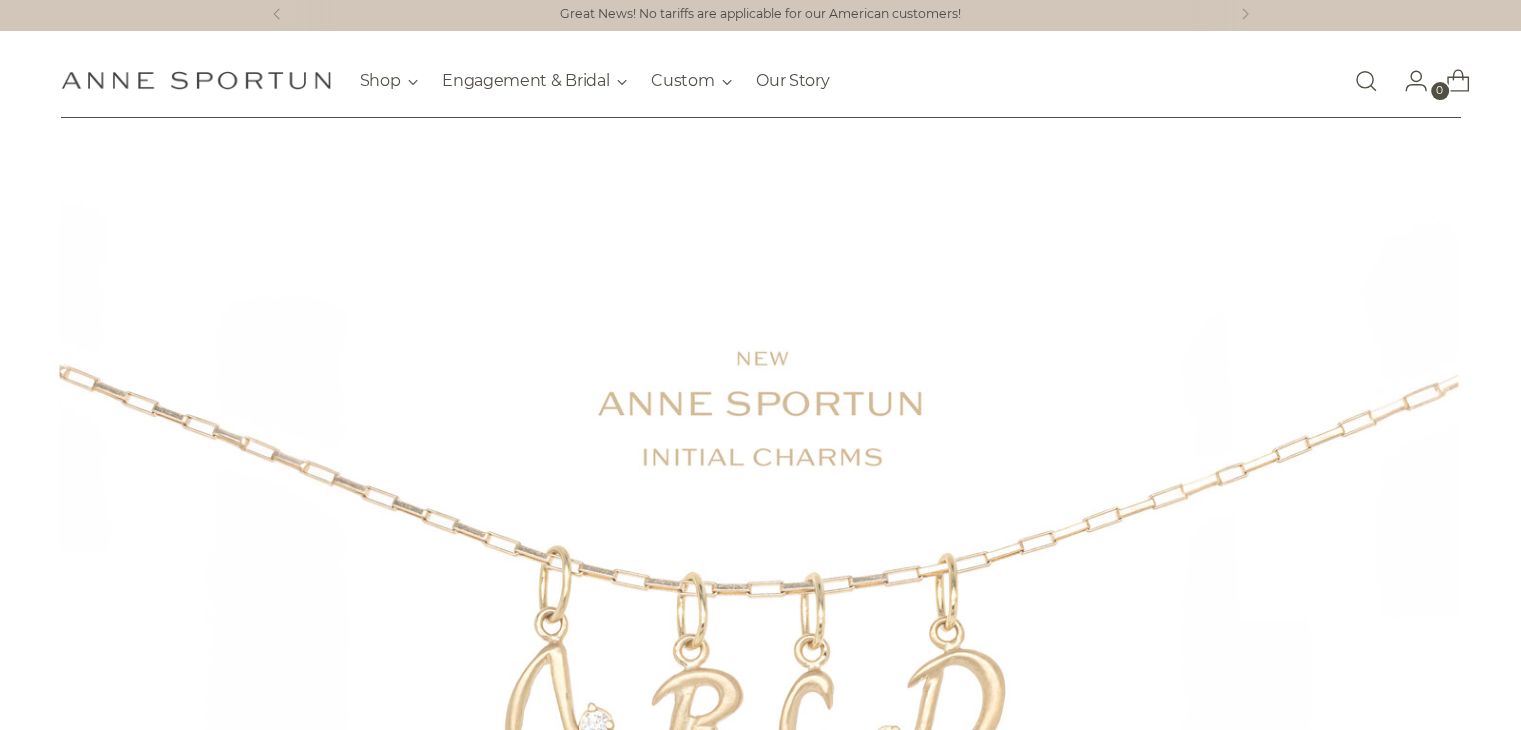 scroll, scrollTop: 0, scrollLeft: 0, axis: both 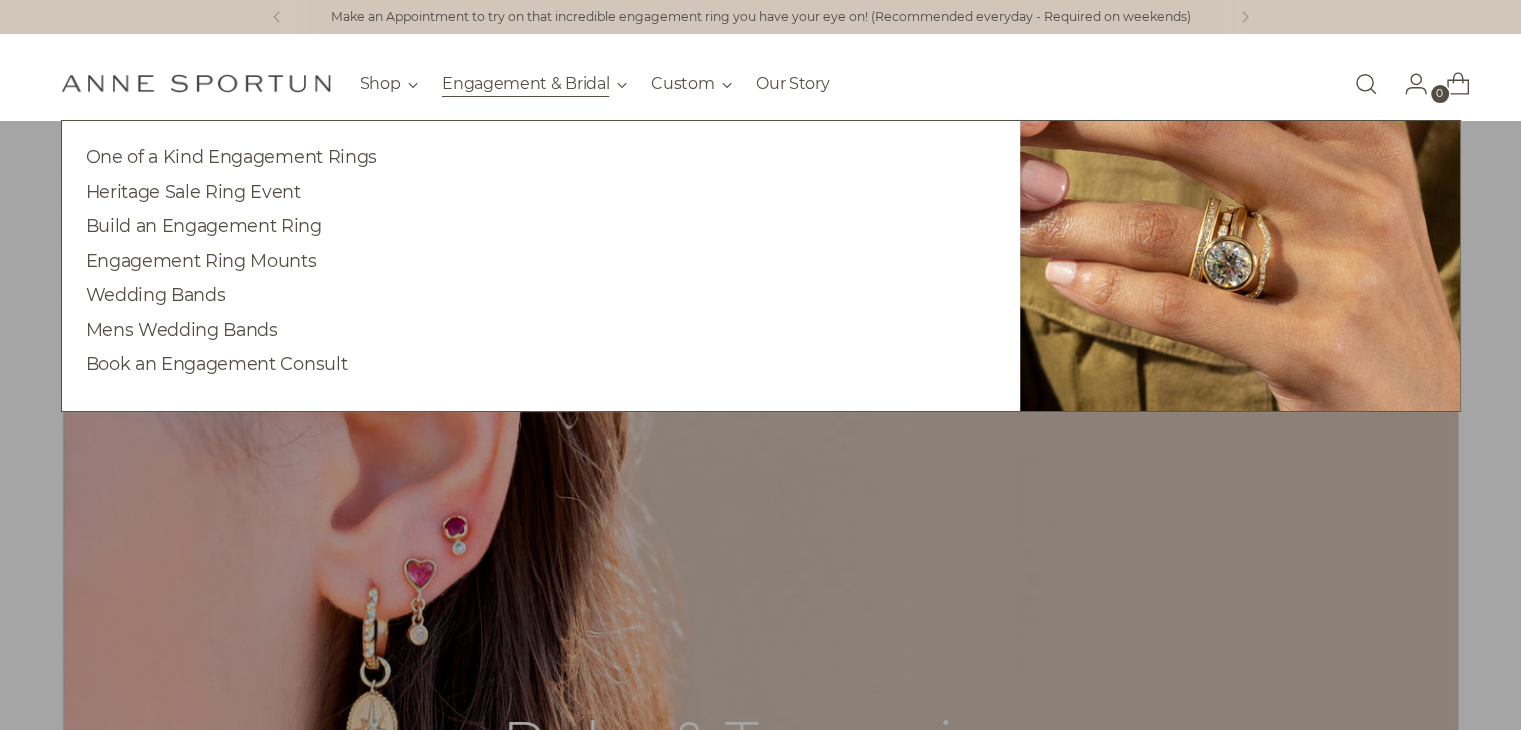 click on "Engagement & Bridal" at bounding box center (389, 84) 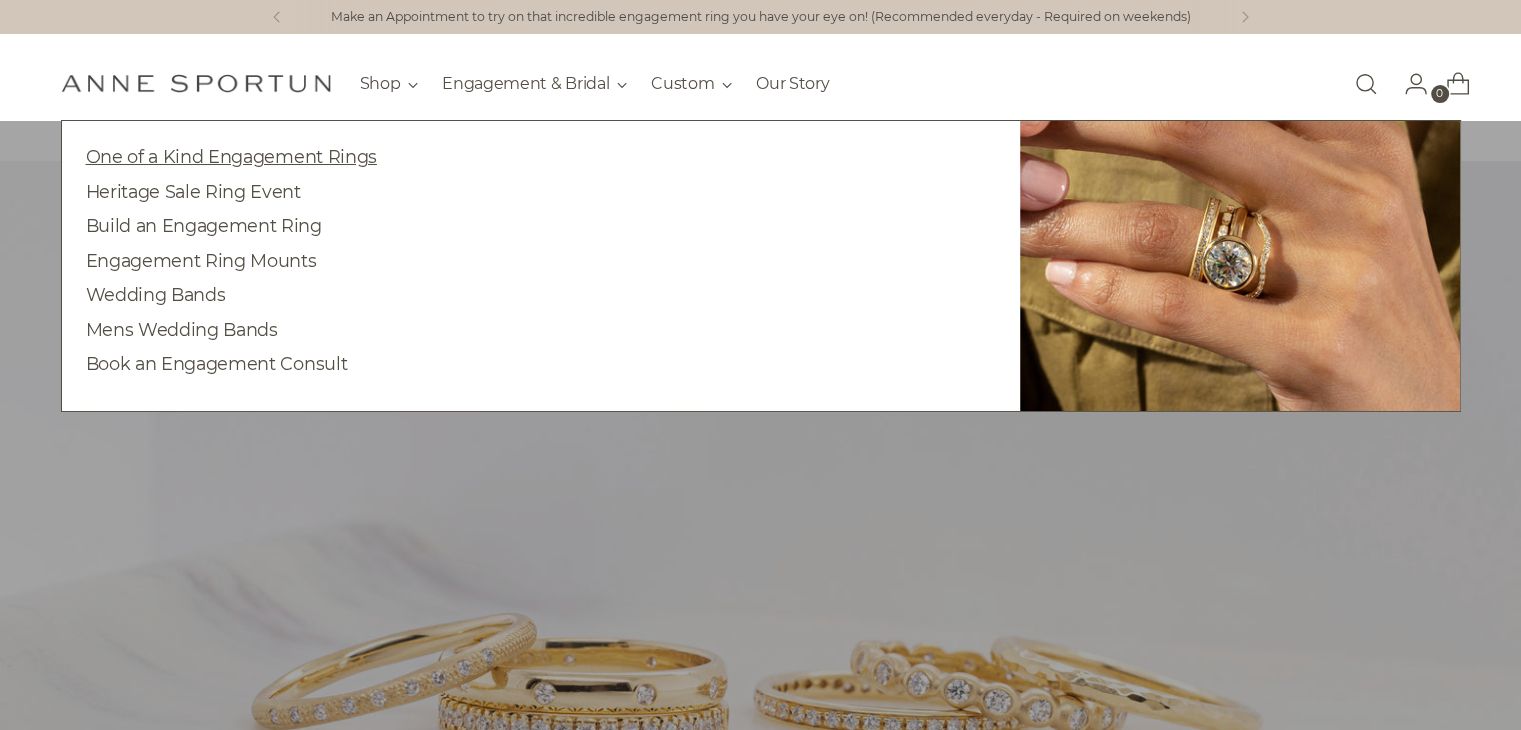 click on "One of a Kind Engagement Rings" at bounding box center [231, 156] 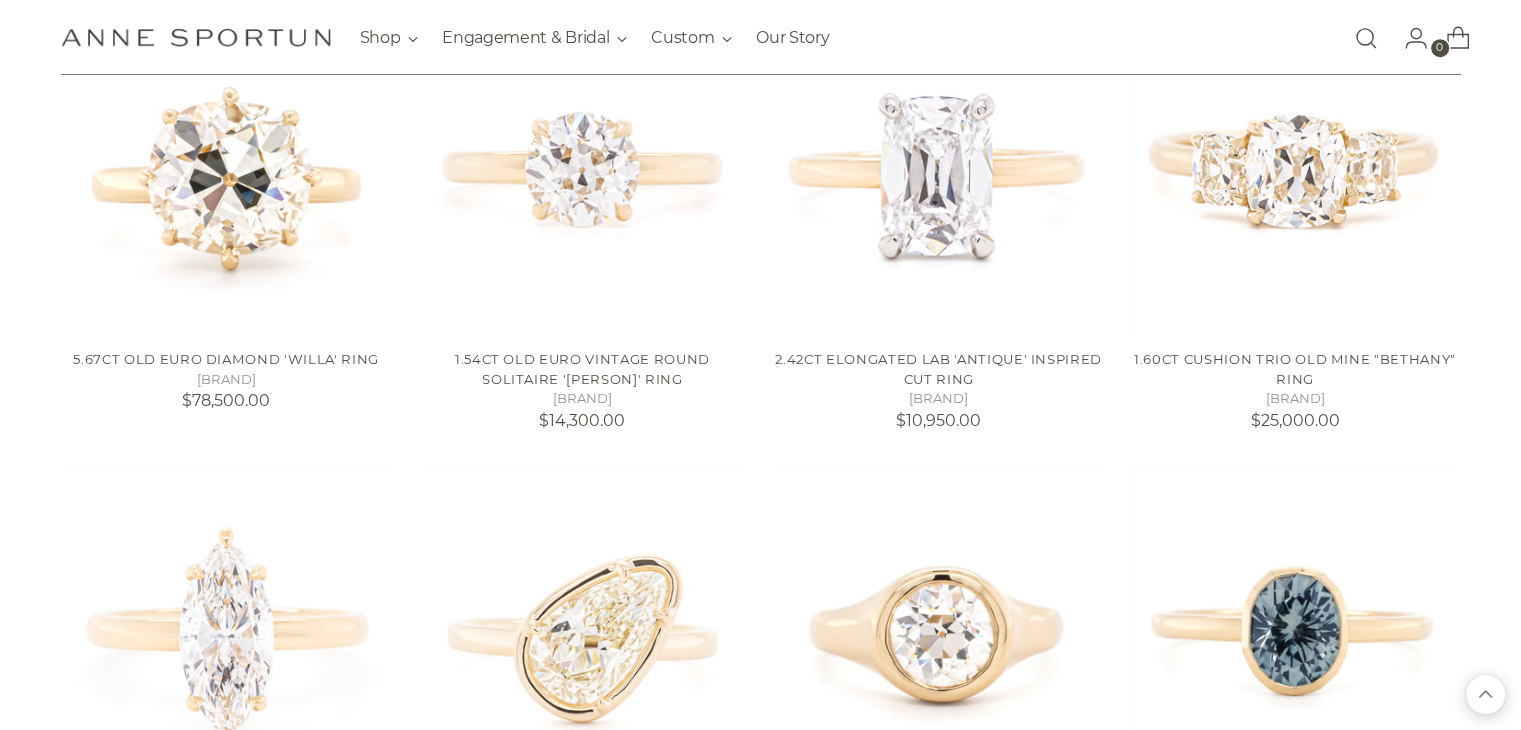 scroll, scrollTop: 1400, scrollLeft: 0, axis: vertical 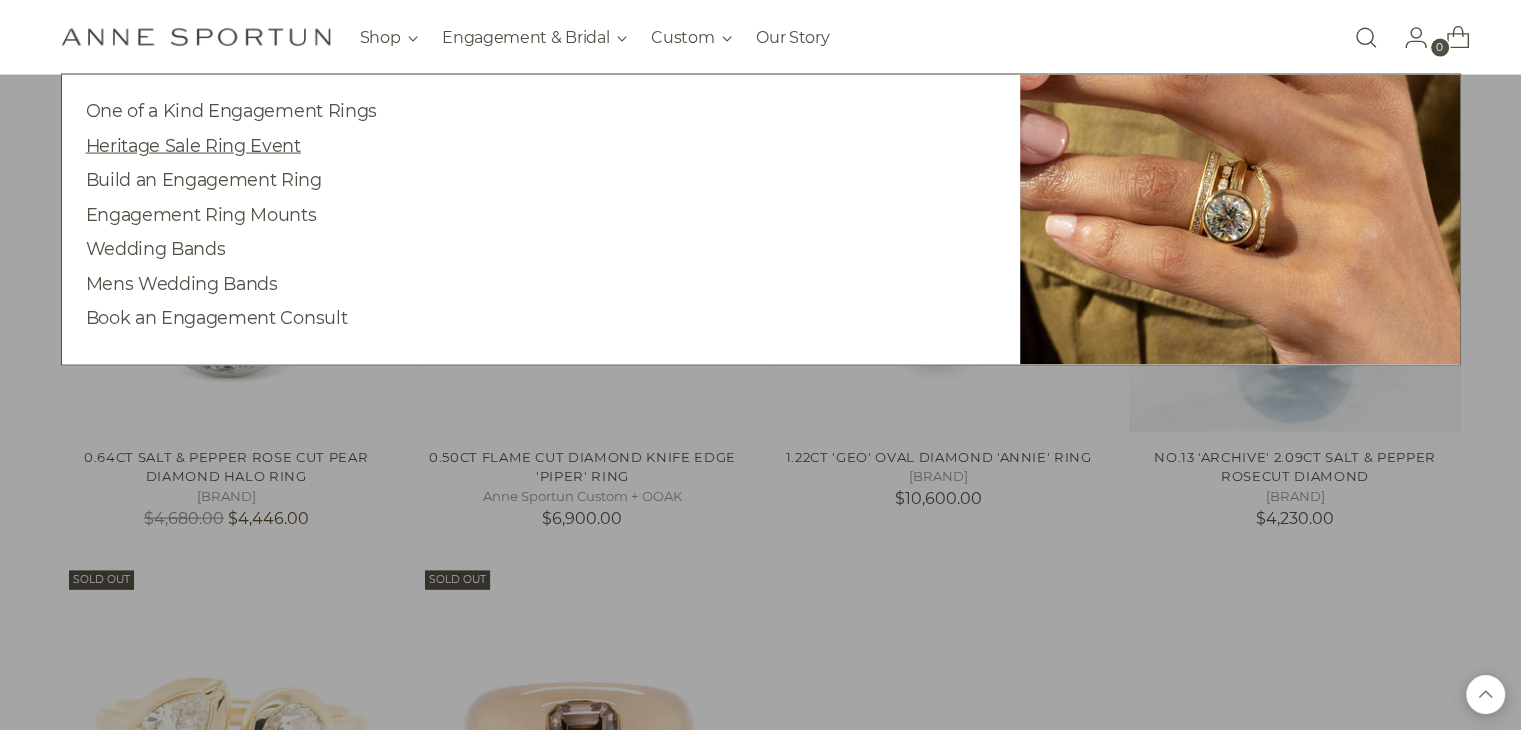 click on "Heritage Sale Ring Event" at bounding box center (193, 145) 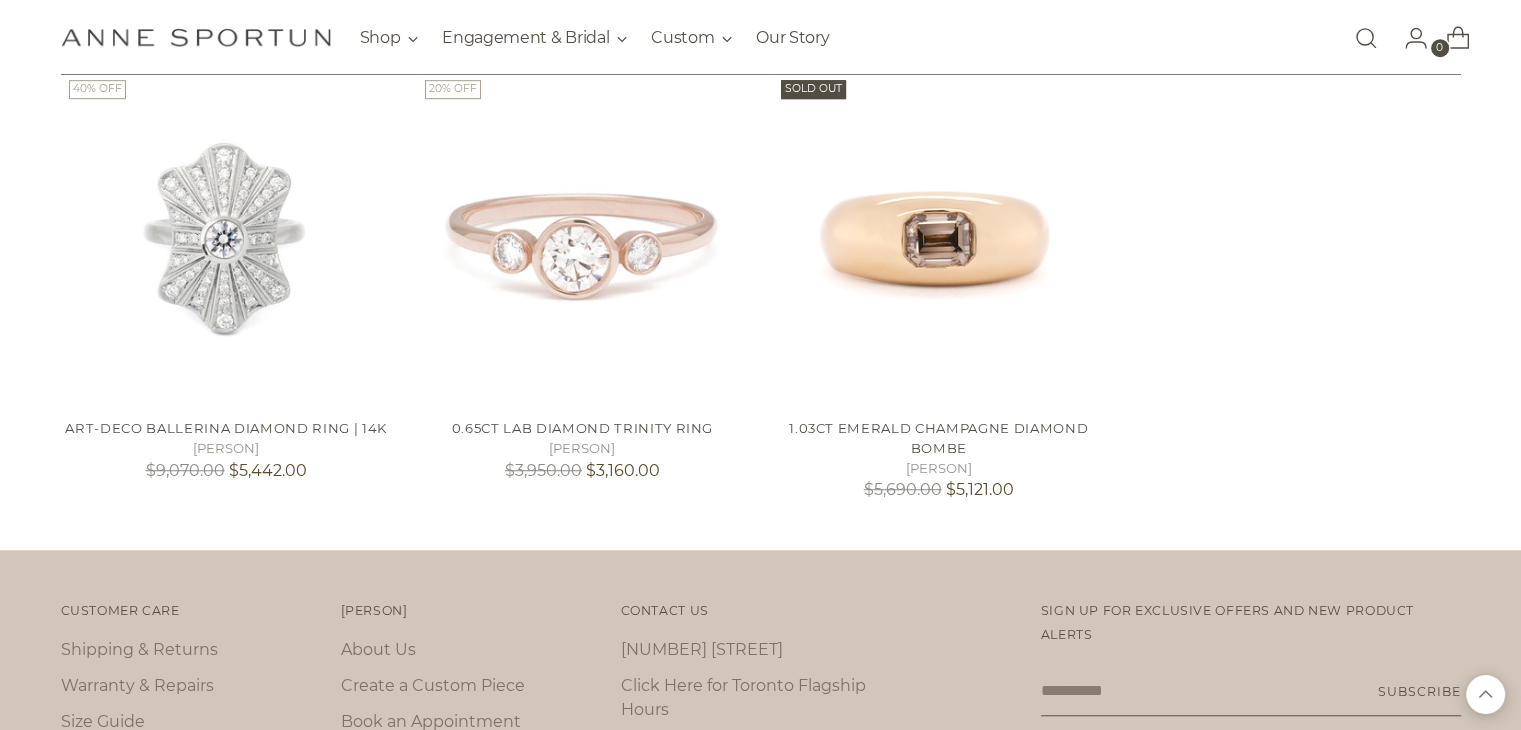scroll, scrollTop: 1300, scrollLeft: 0, axis: vertical 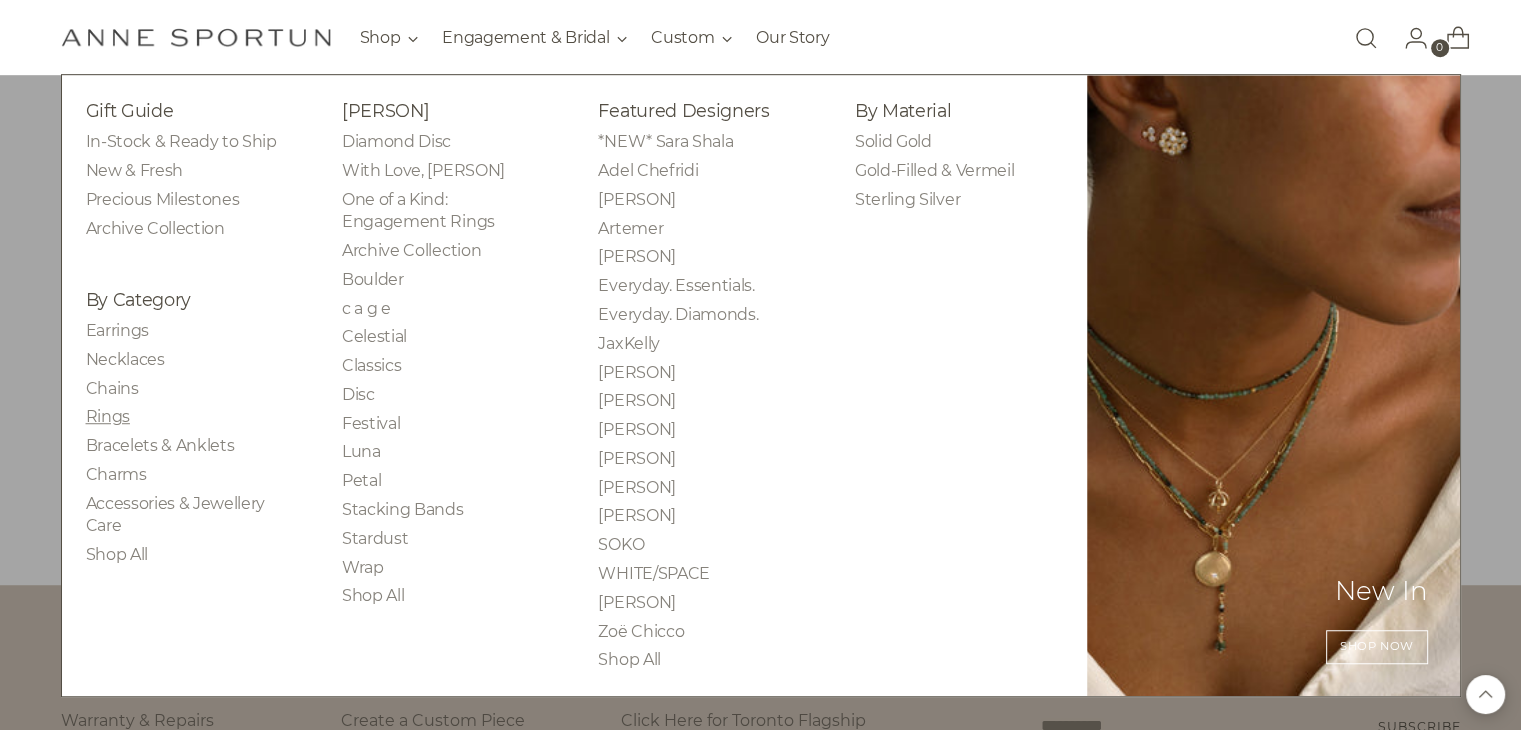 click on "Rings" at bounding box center (108, 416) 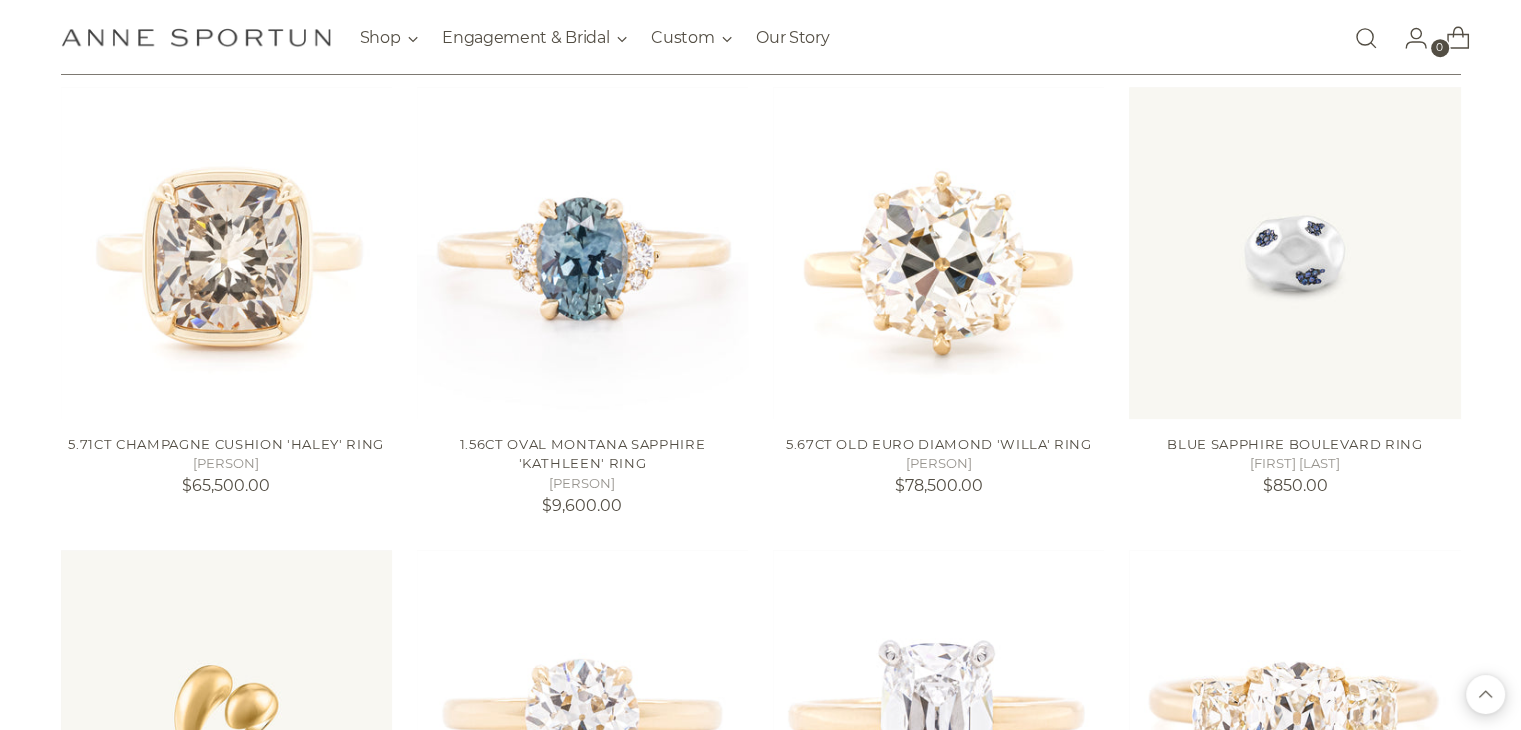 scroll, scrollTop: 1500, scrollLeft: 0, axis: vertical 